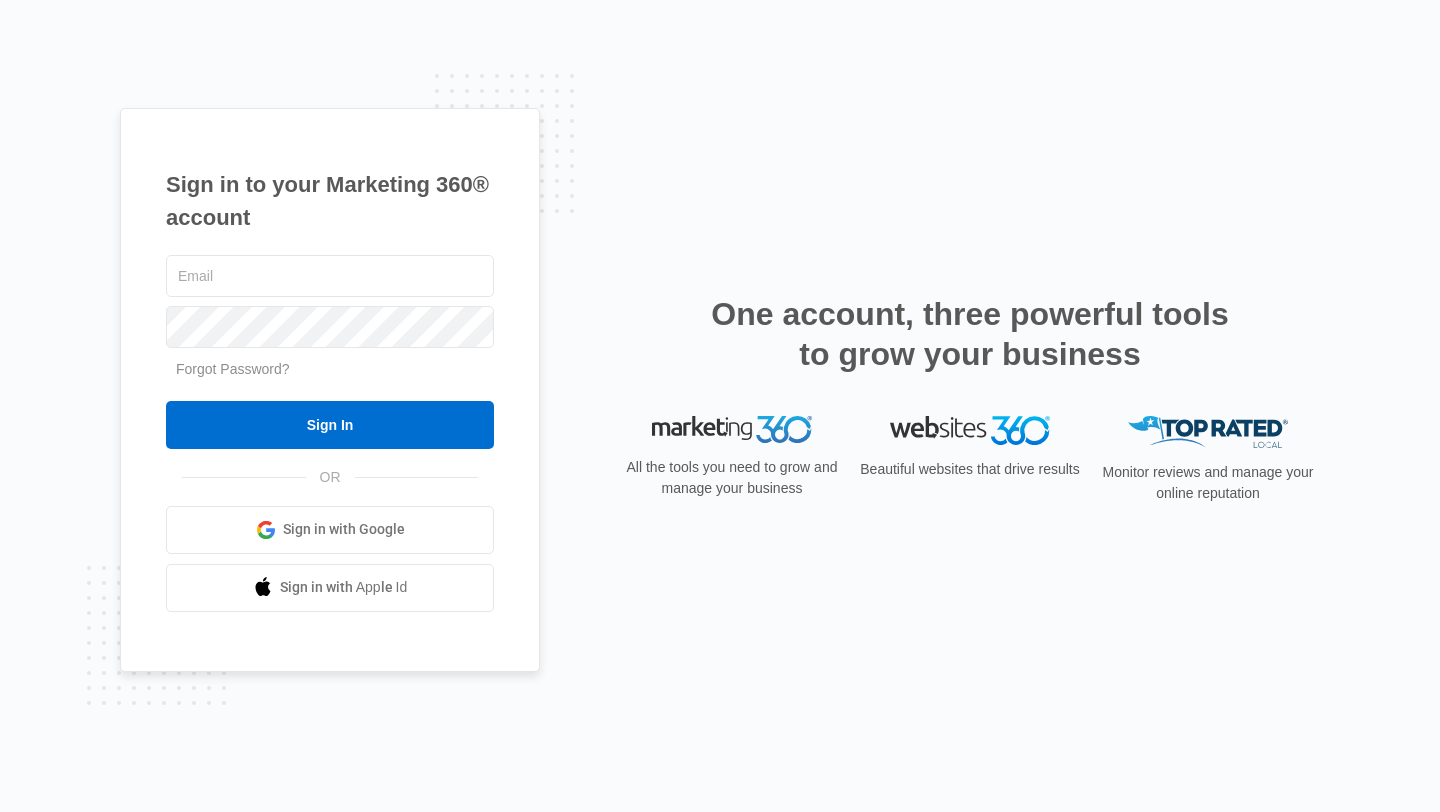 scroll, scrollTop: 0, scrollLeft: 0, axis: both 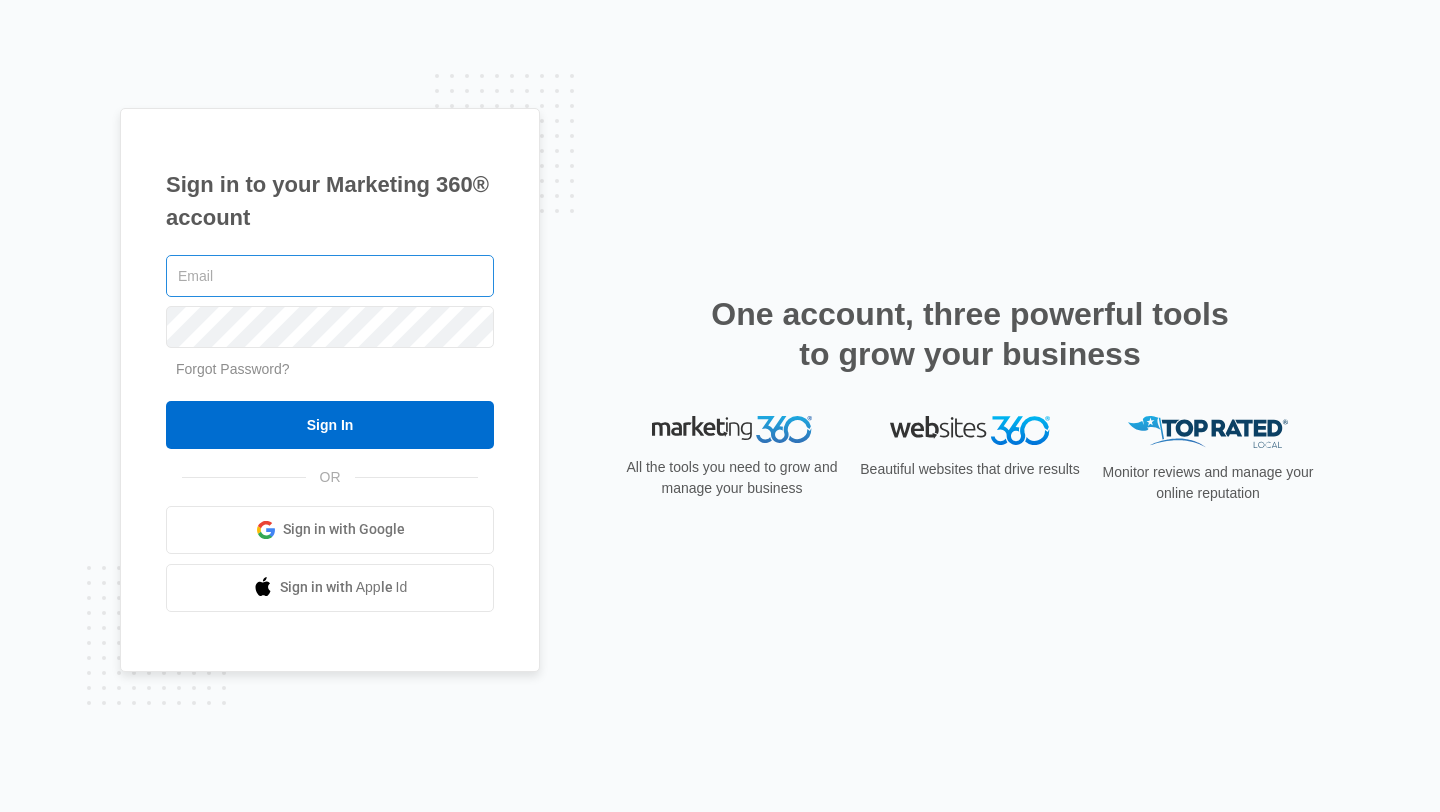 click at bounding box center (330, 276) 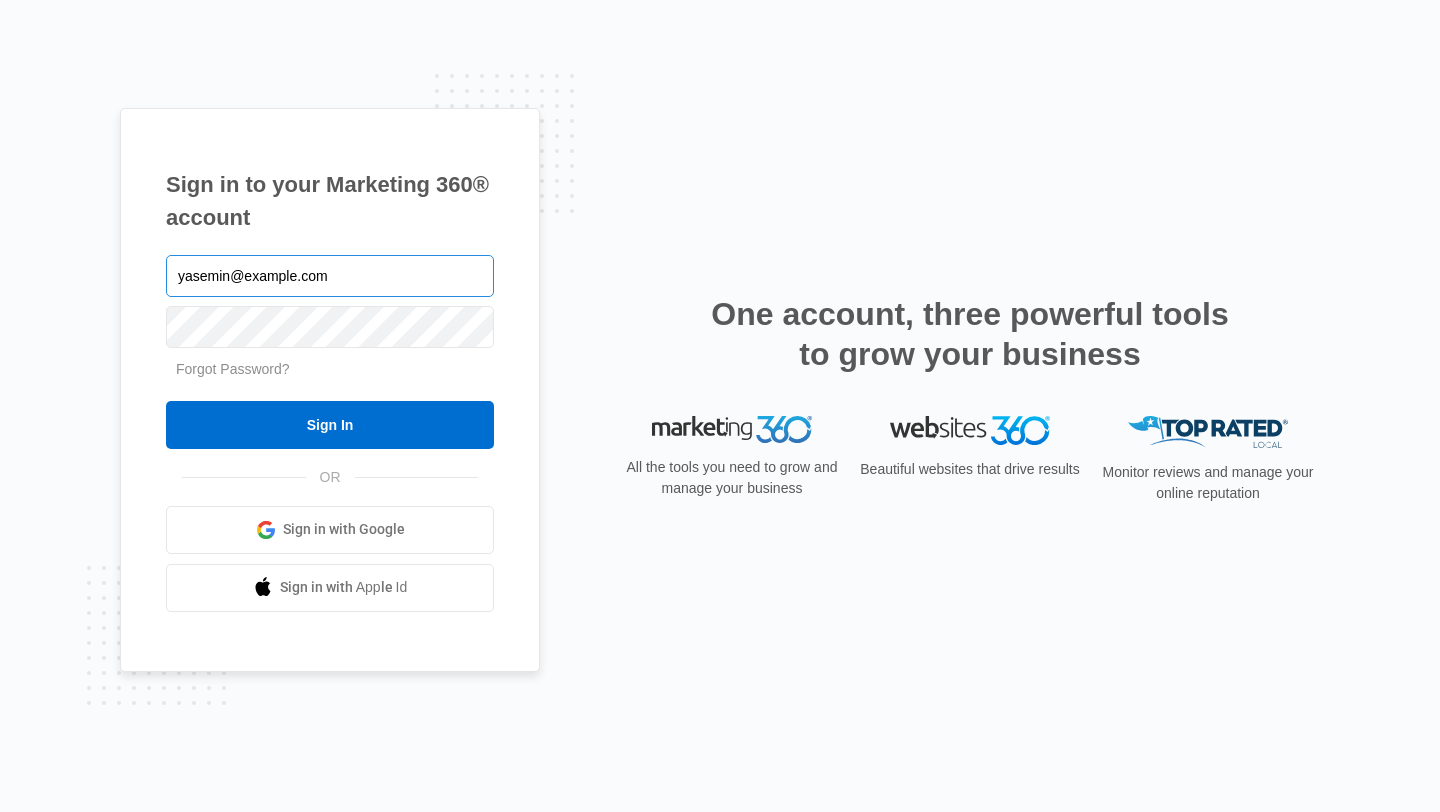 type on "[USERNAME]@[DOMAIN].com" 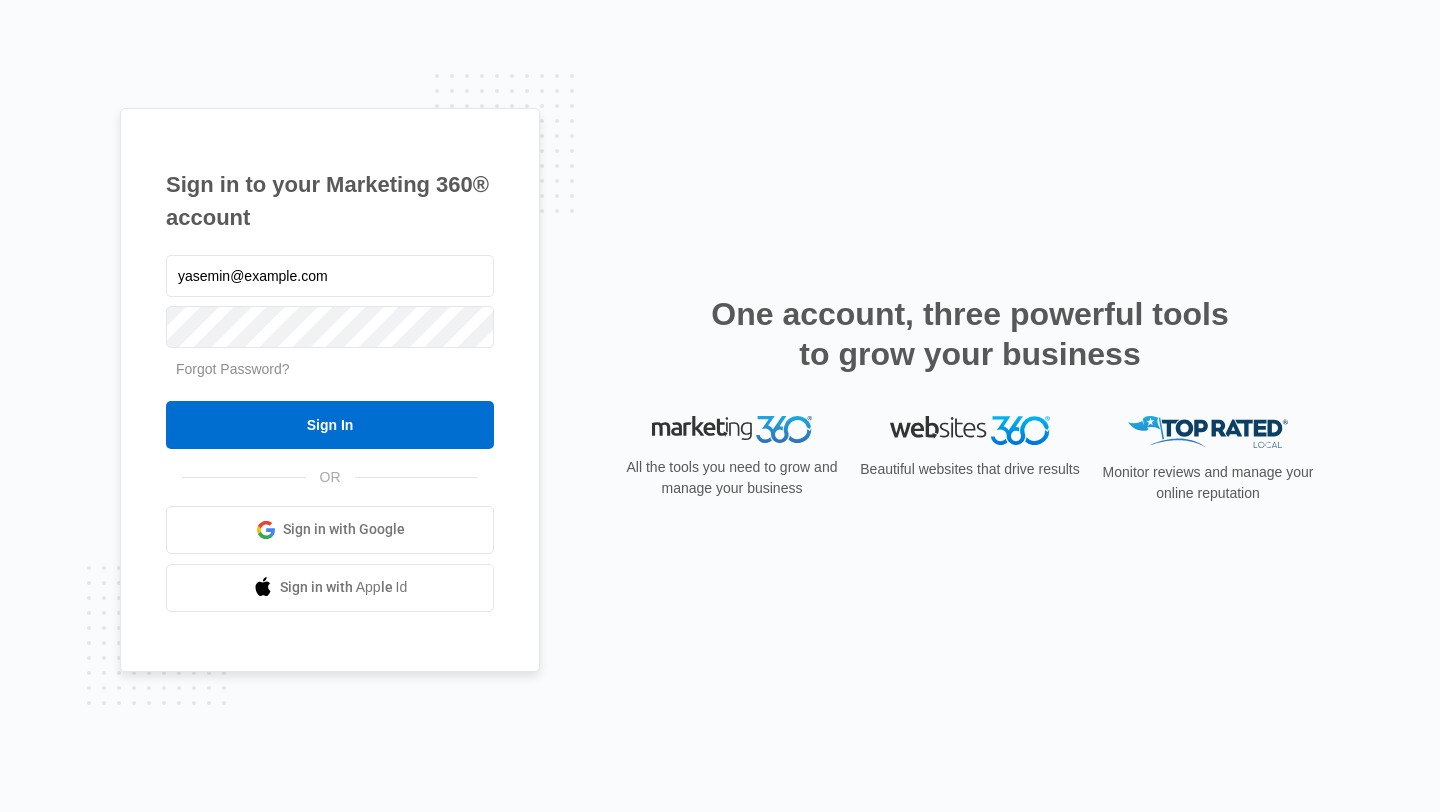 click on "yasemin@thesupremeperformance.com
Forgot Password?
Sign In" at bounding box center [330, 350] 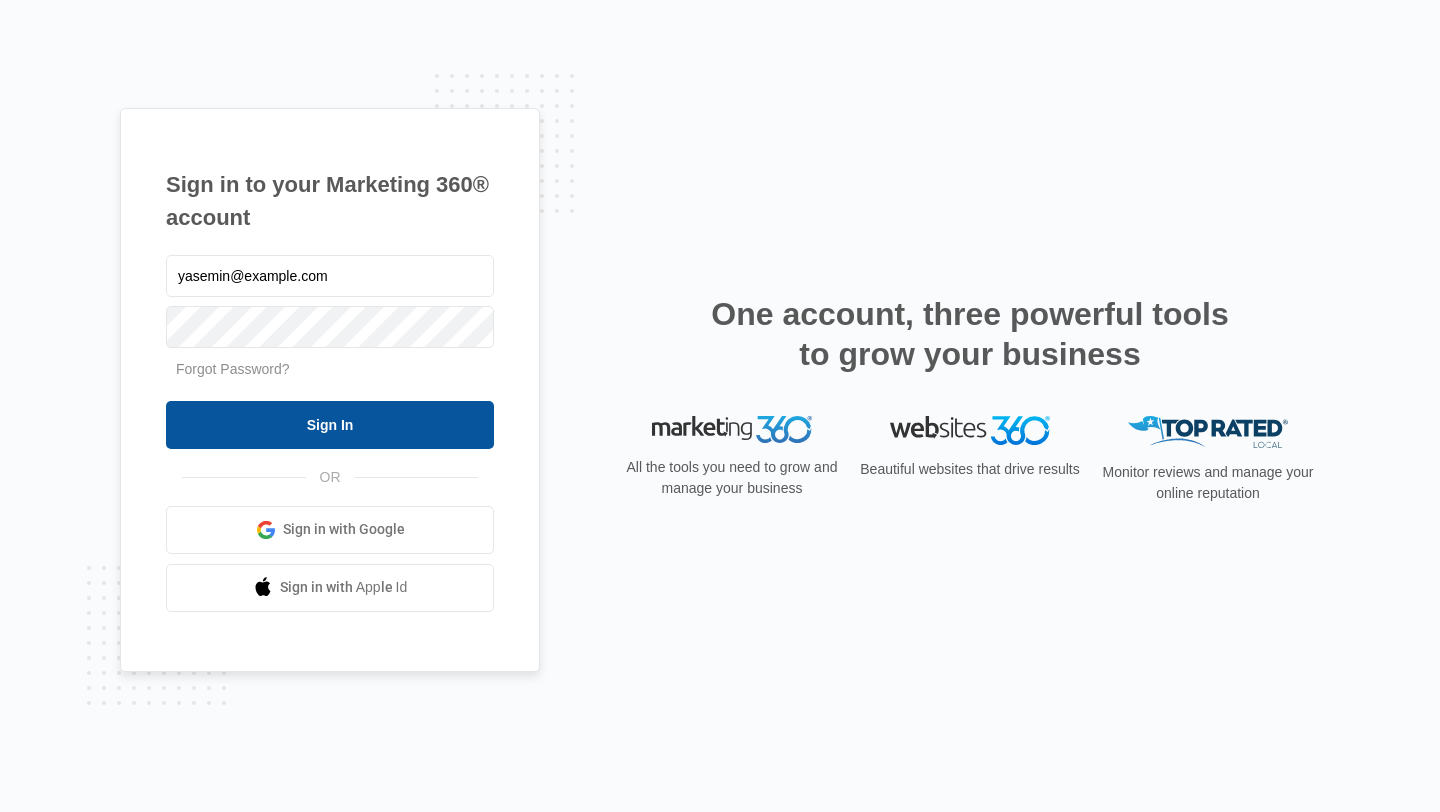 click on "Sign In" at bounding box center [330, 425] 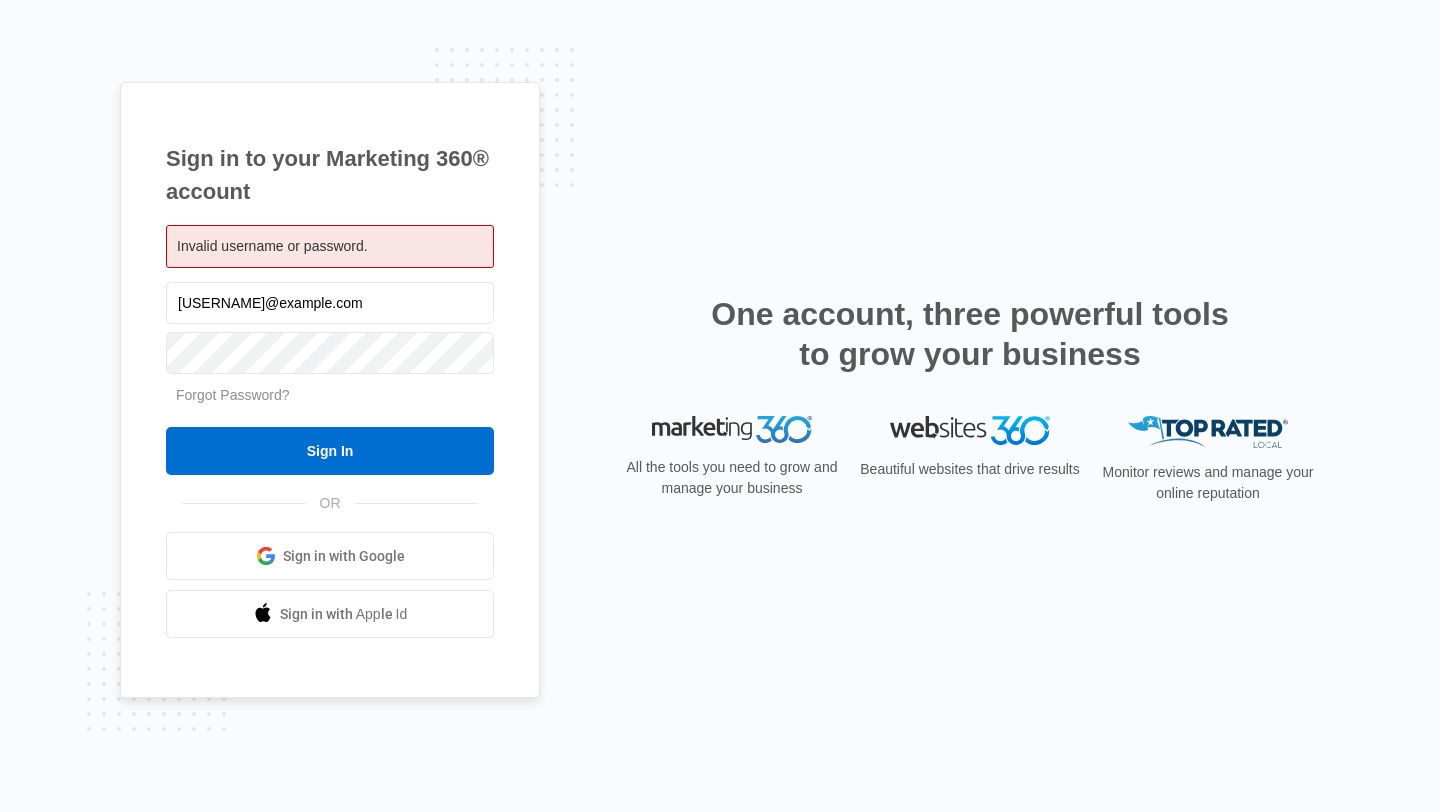 scroll, scrollTop: 0, scrollLeft: 0, axis: both 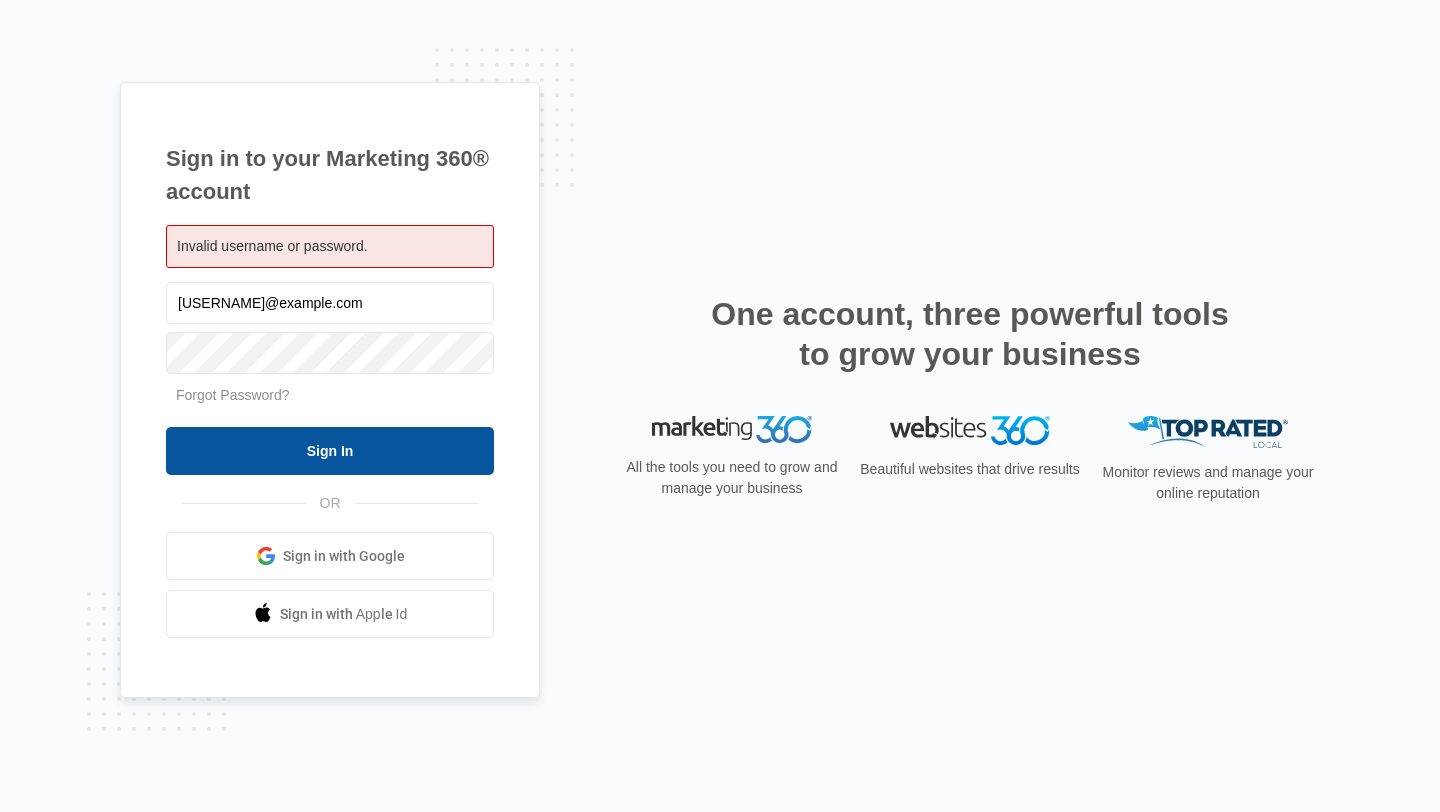 click on "Sign In" at bounding box center [330, 451] 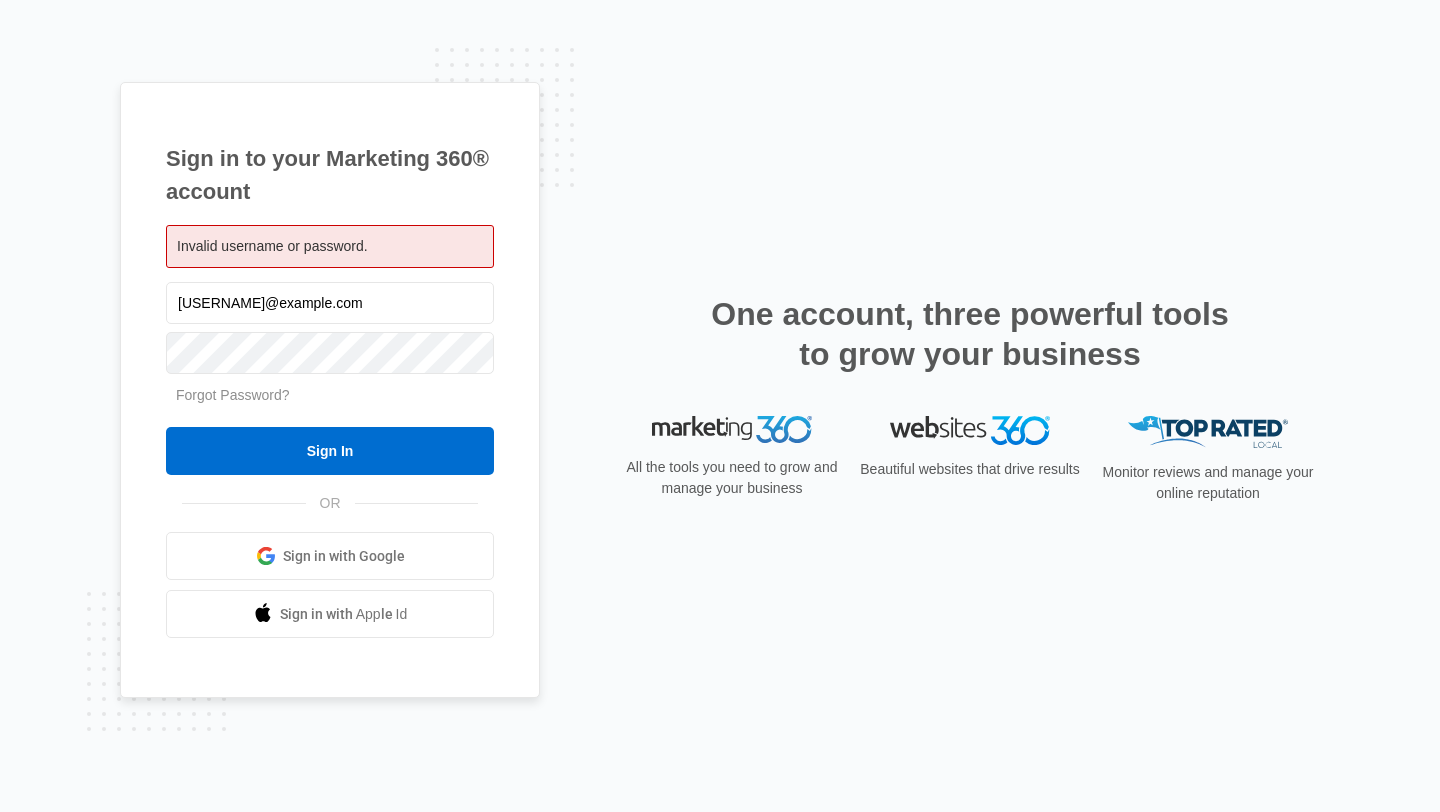 scroll, scrollTop: 0, scrollLeft: 0, axis: both 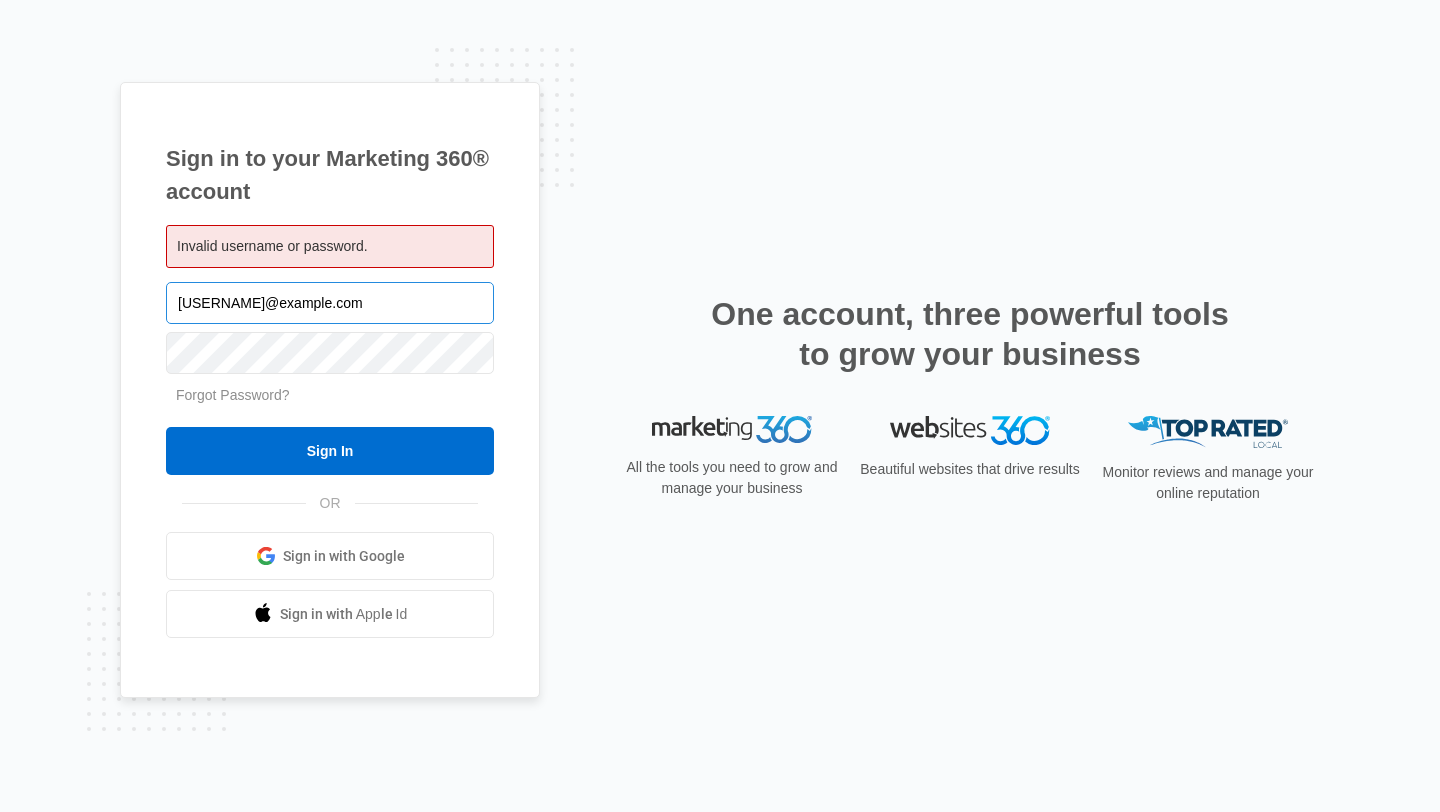 click on "[USERNAME]@example.com" at bounding box center (330, 303) 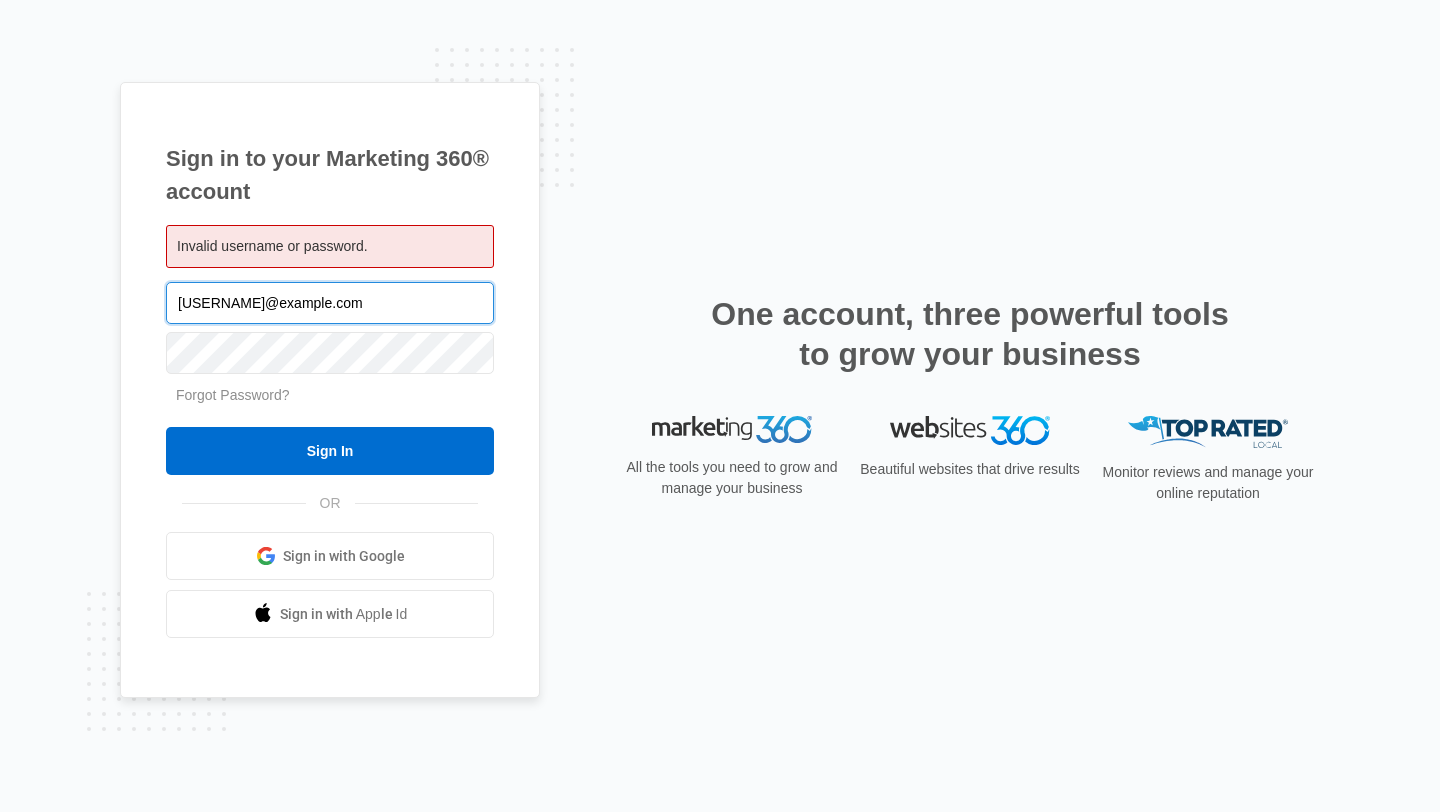 click on "yasemin@example.com" at bounding box center (330, 303) 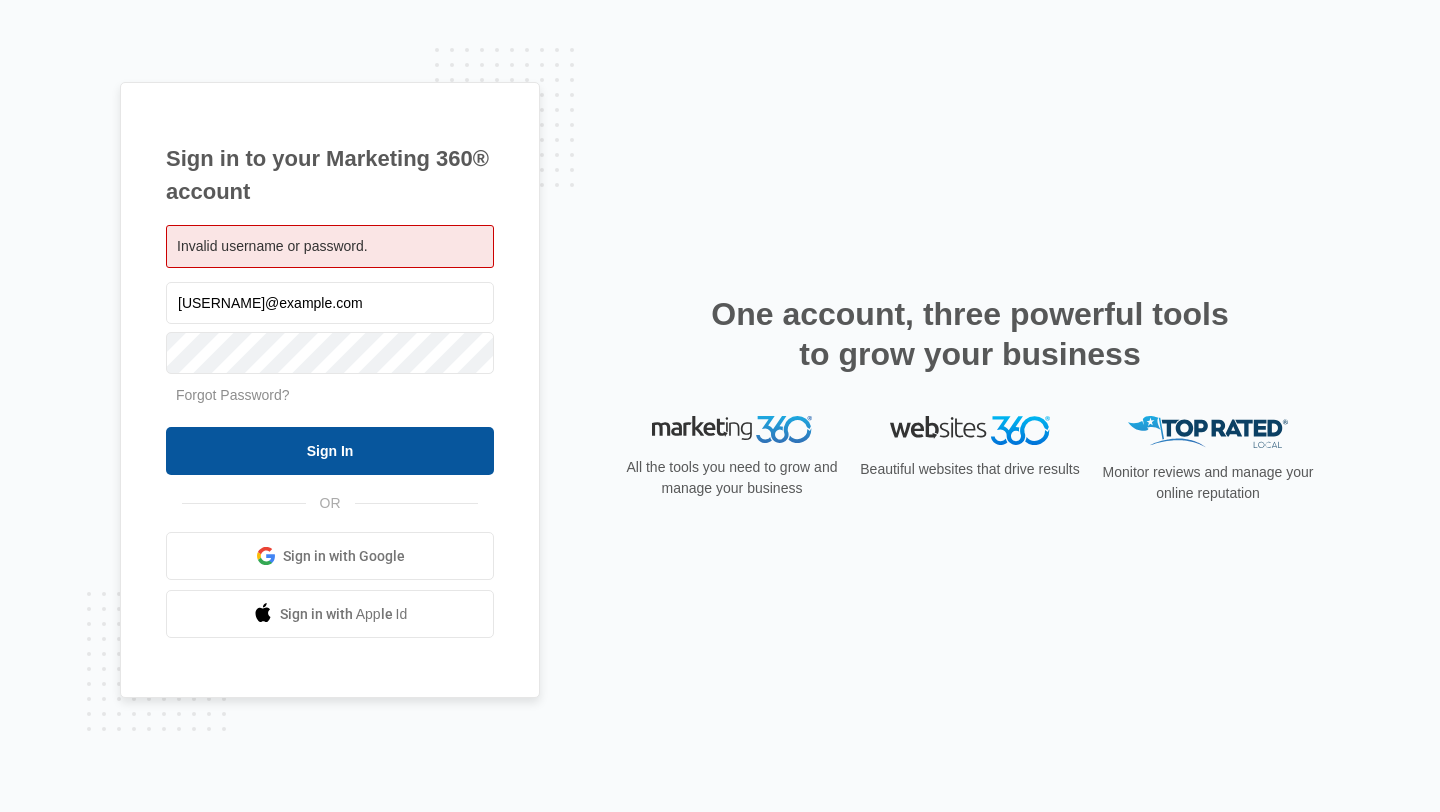 click on "Sign In" at bounding box center [330, 451] 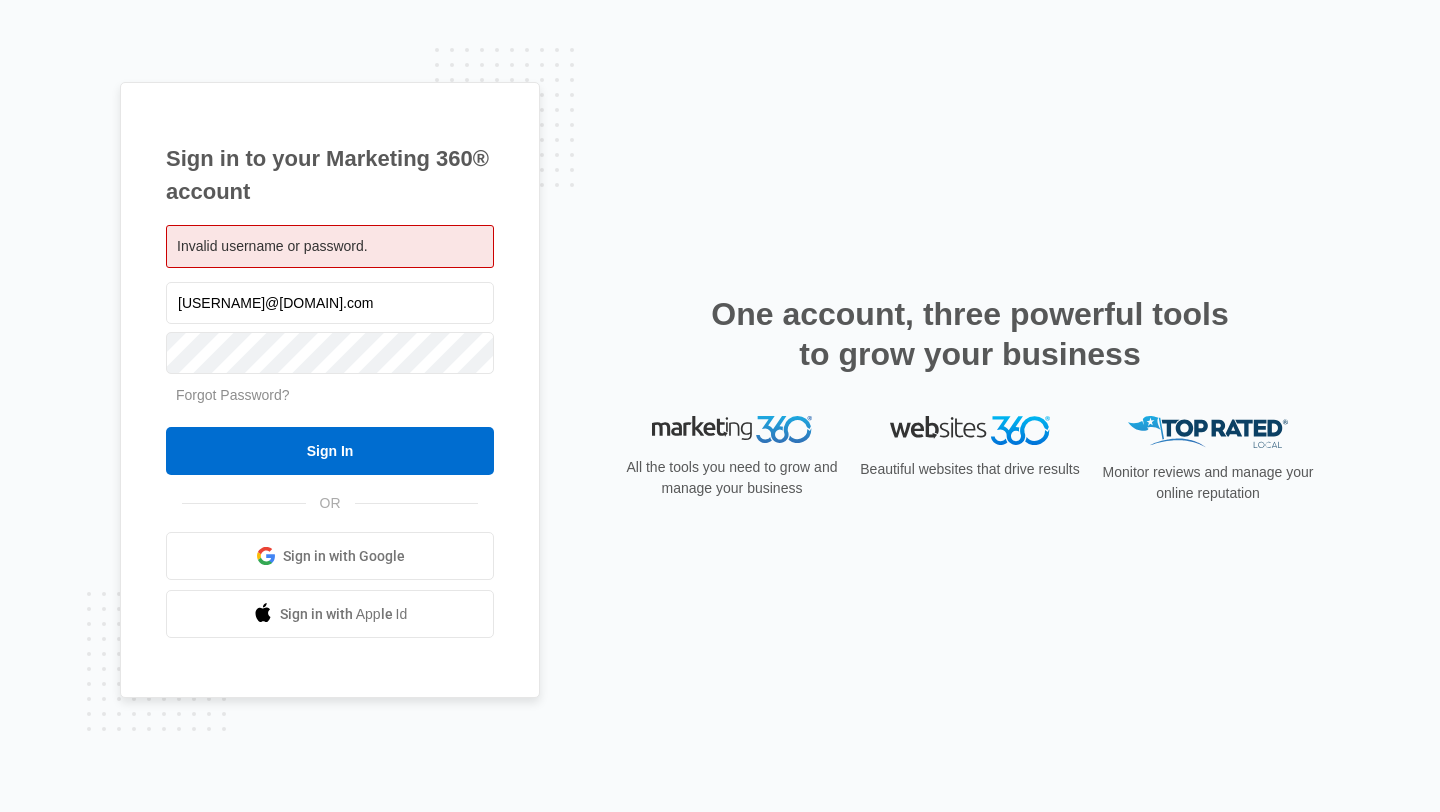 scroll, scrollTop: 0, scrollLeft: 0, axis: both 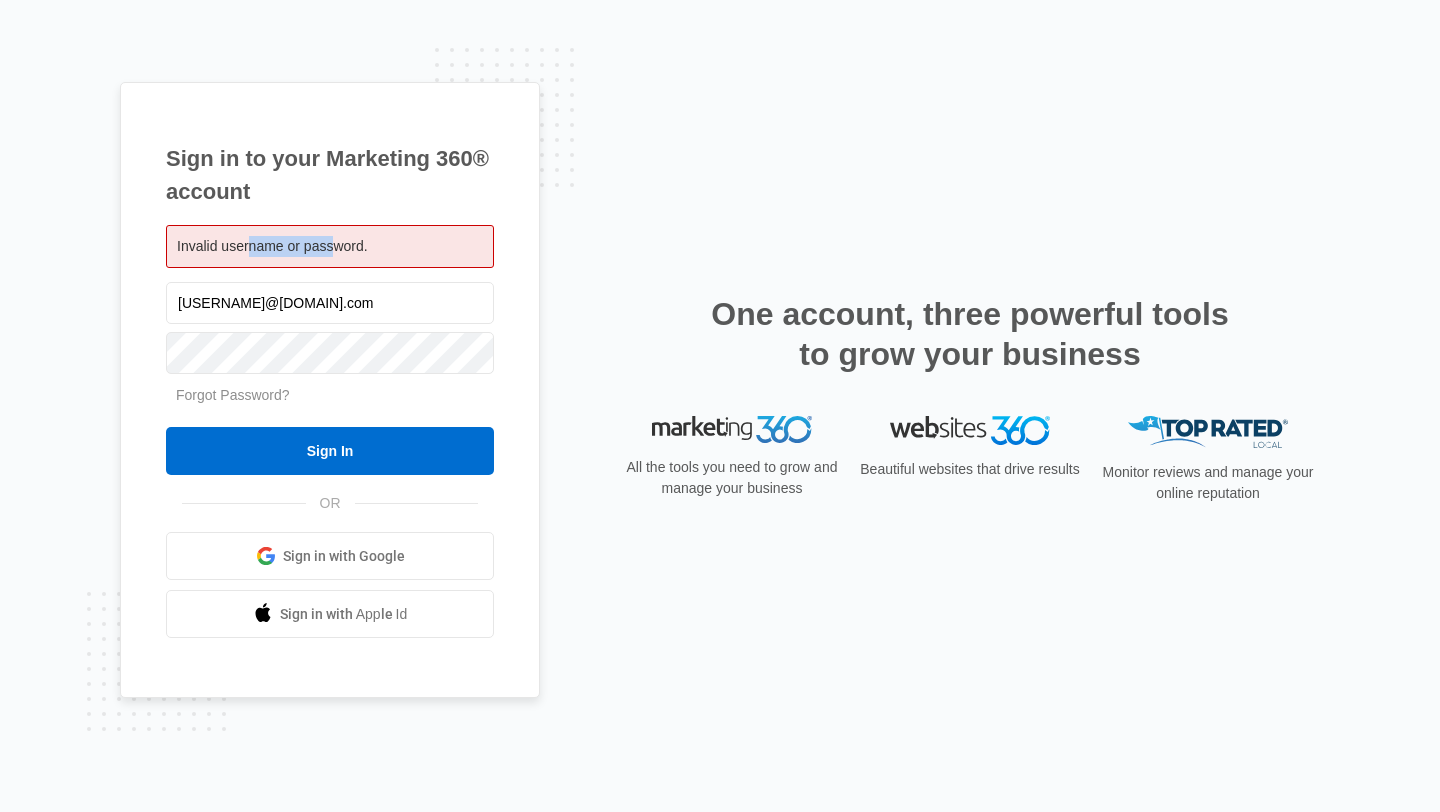 drag, startPoint x: 248, startPoint y: 250, endPoint x: 339, endPoint y: 243, distance: 91.26884 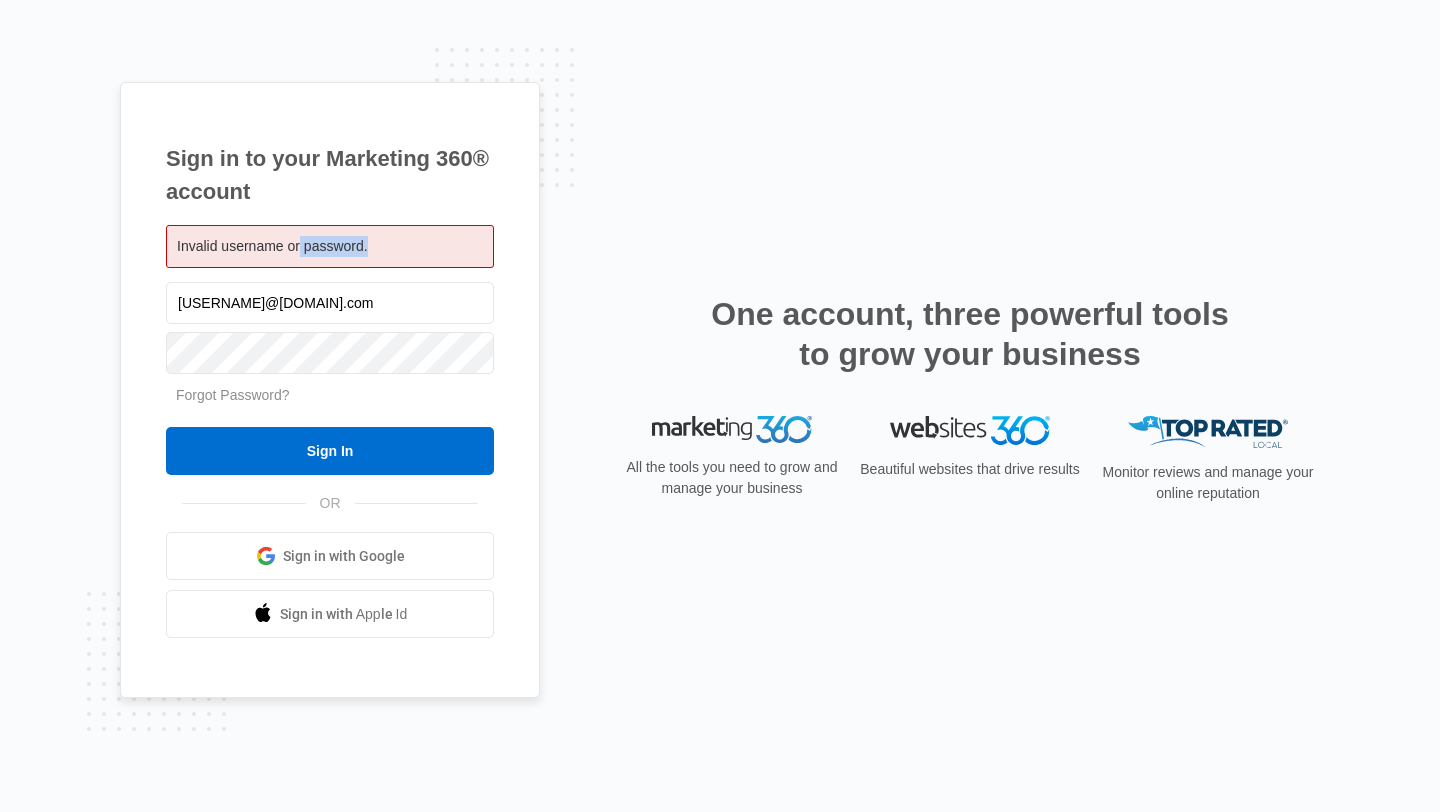 drag, startPoint x: 303, startPoint y: 242, endPoint x: 410, endPoint y: 245, distance: 107.042046 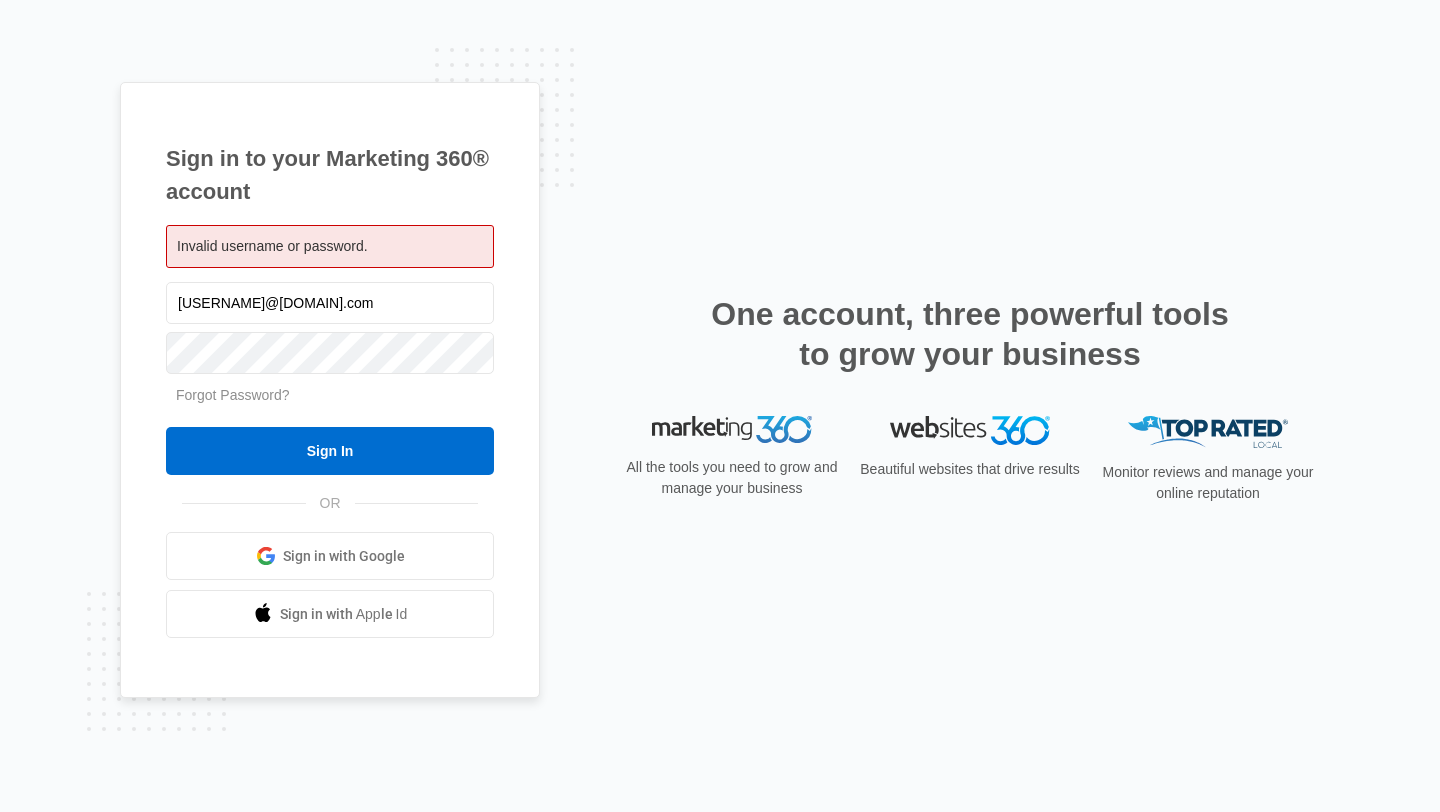 click on "Sign in to your Marketing 360® account
Invalid username or password.
yasemin@thesupremeperformance.com
Forgot Password?
Sign In OR" at bounding box center (330, 390) 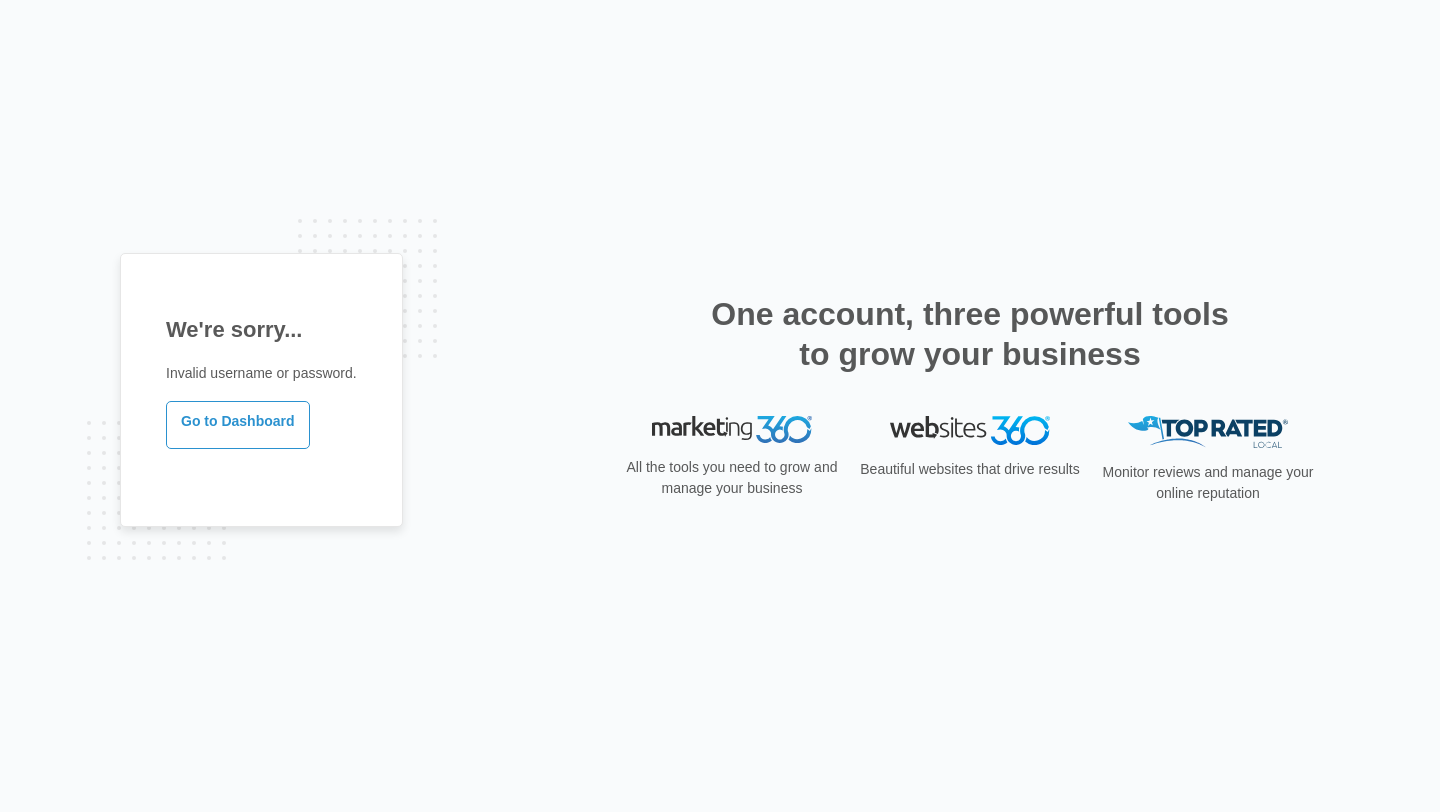 scroll, scrollTop: 0, scrollLeft: 0, axis: both 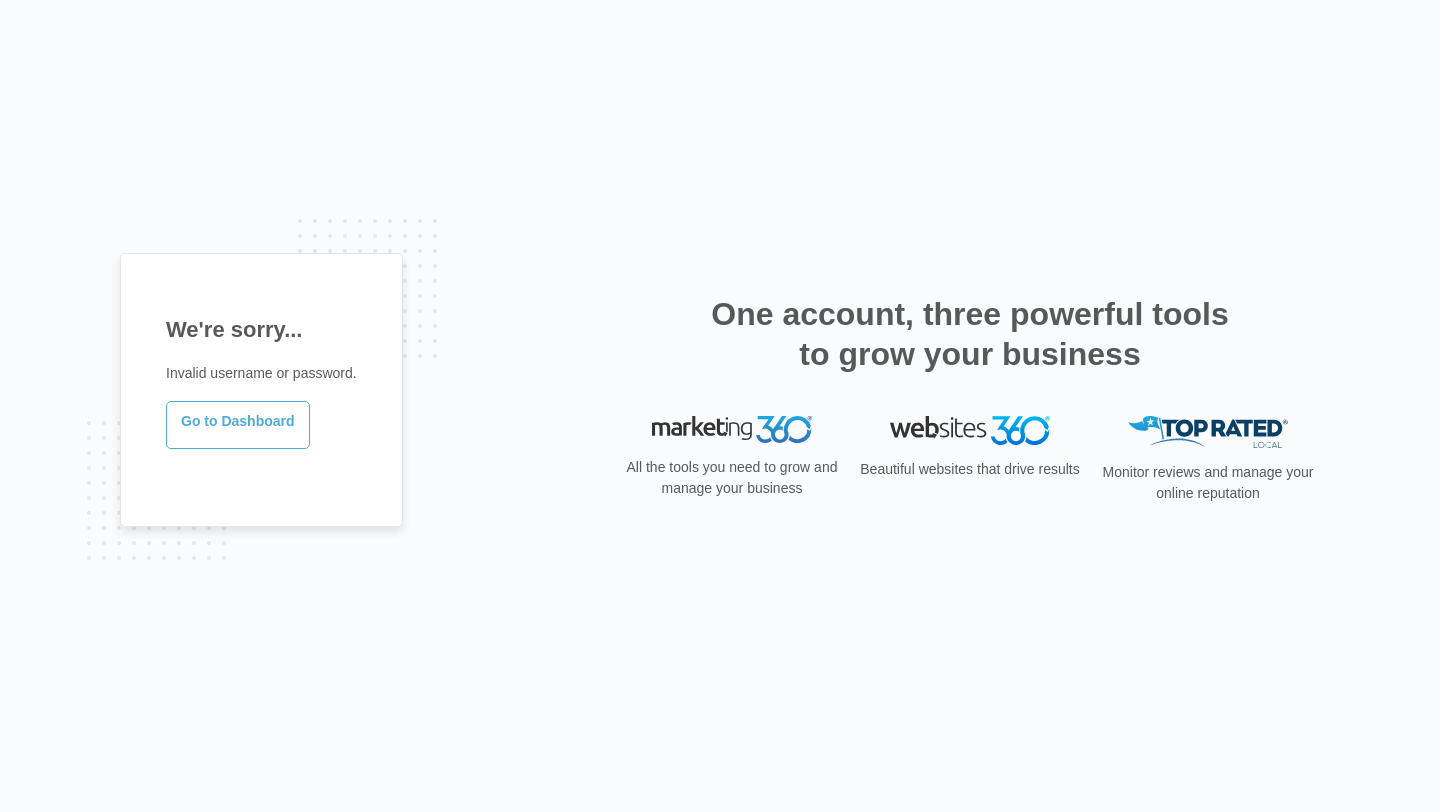 click on "Go to Dashboard" at bounding box center (238, 425) 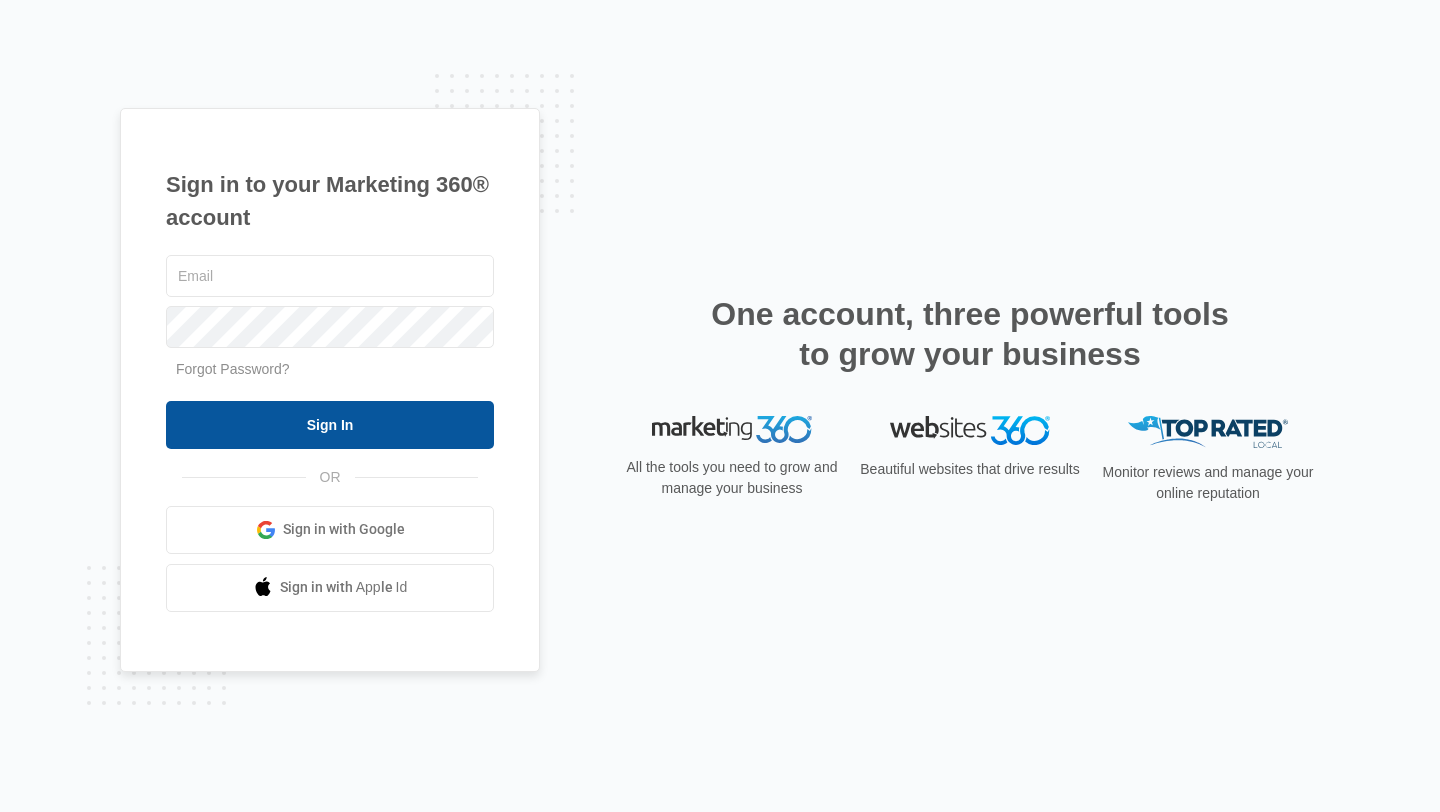 scroll, scrollTop: 0, scrollLeft: 0, axis: both 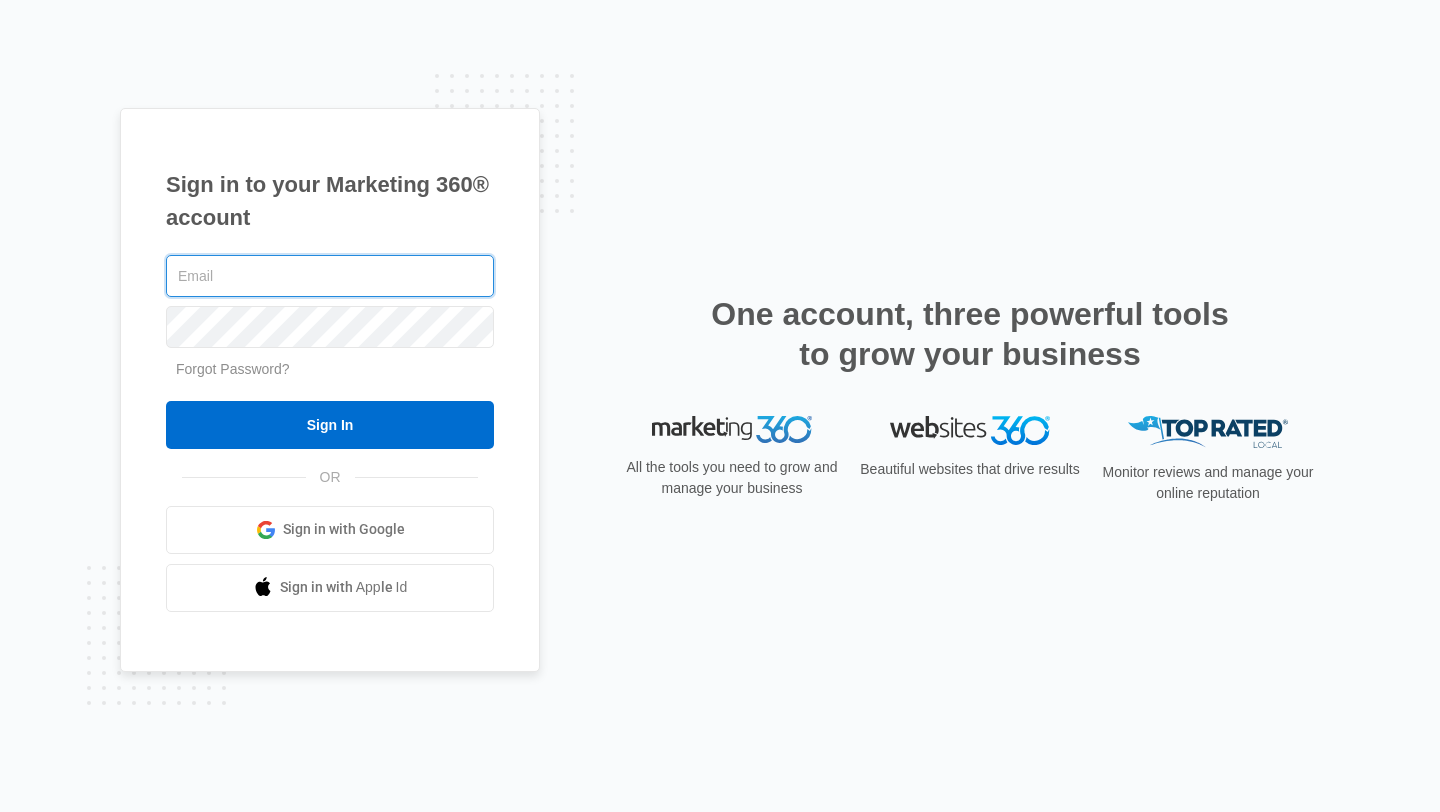 paste on "[USERNAME]@example.com" 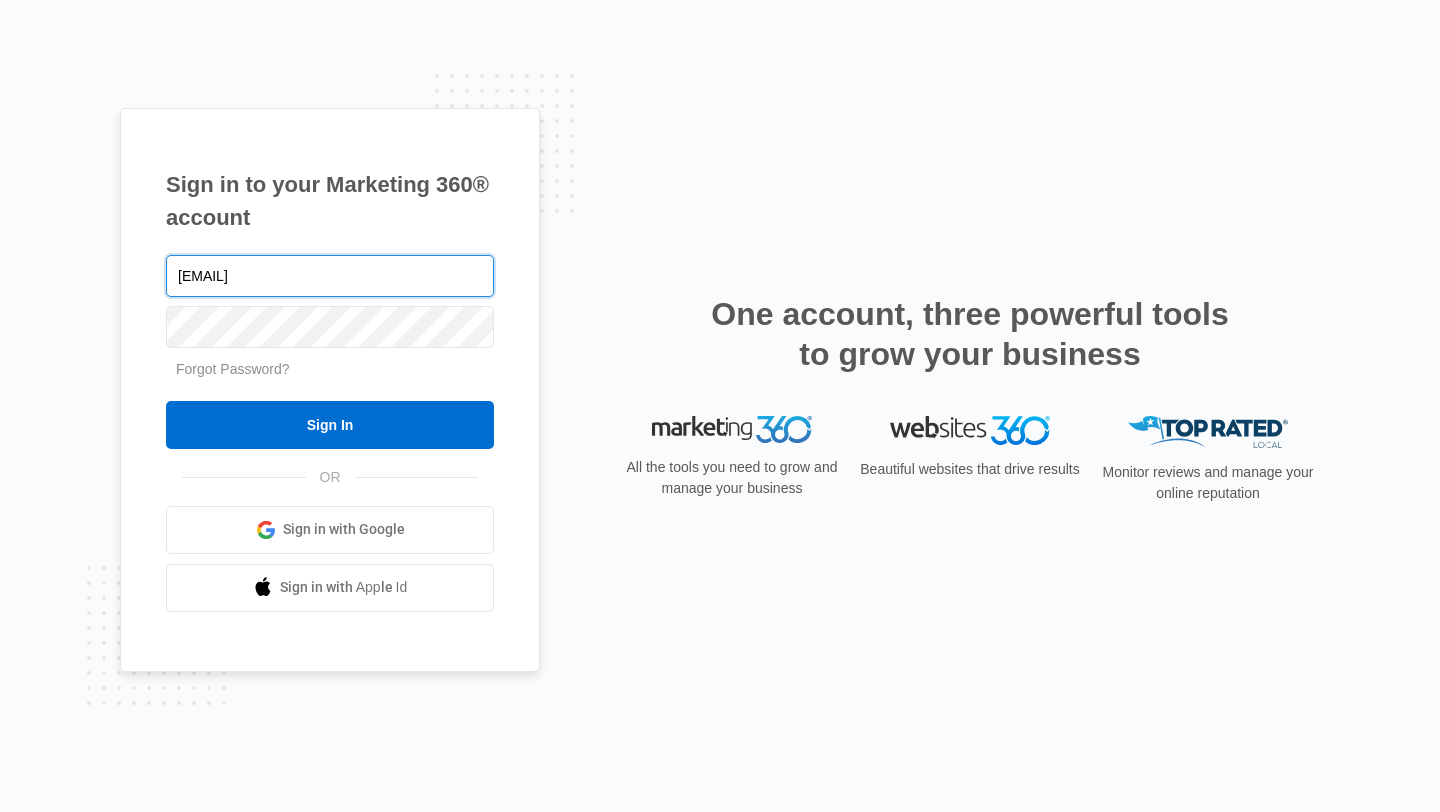 type on "[USERNAME]@example.com" 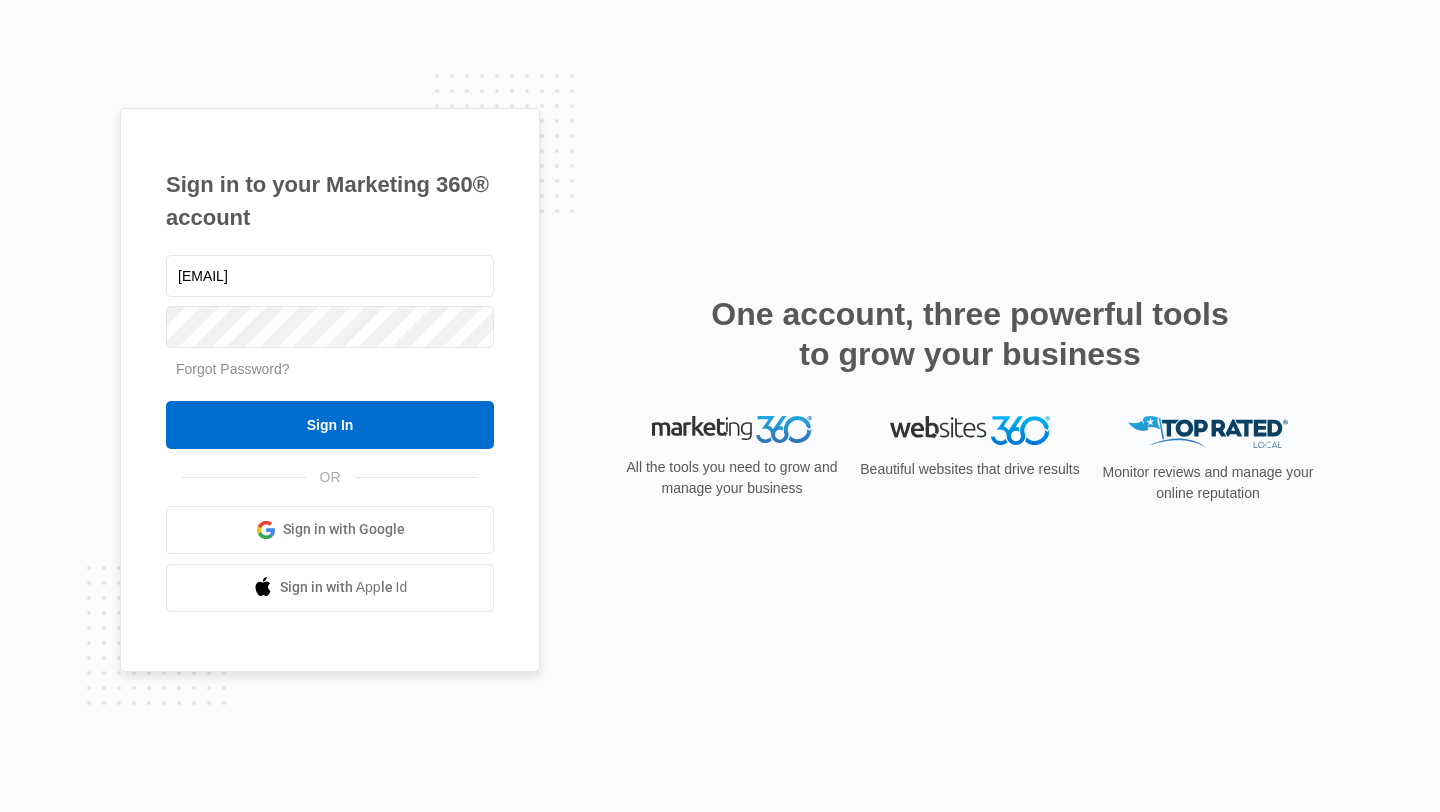 click on "Forgot Password?" at bounding box center [330, 369] 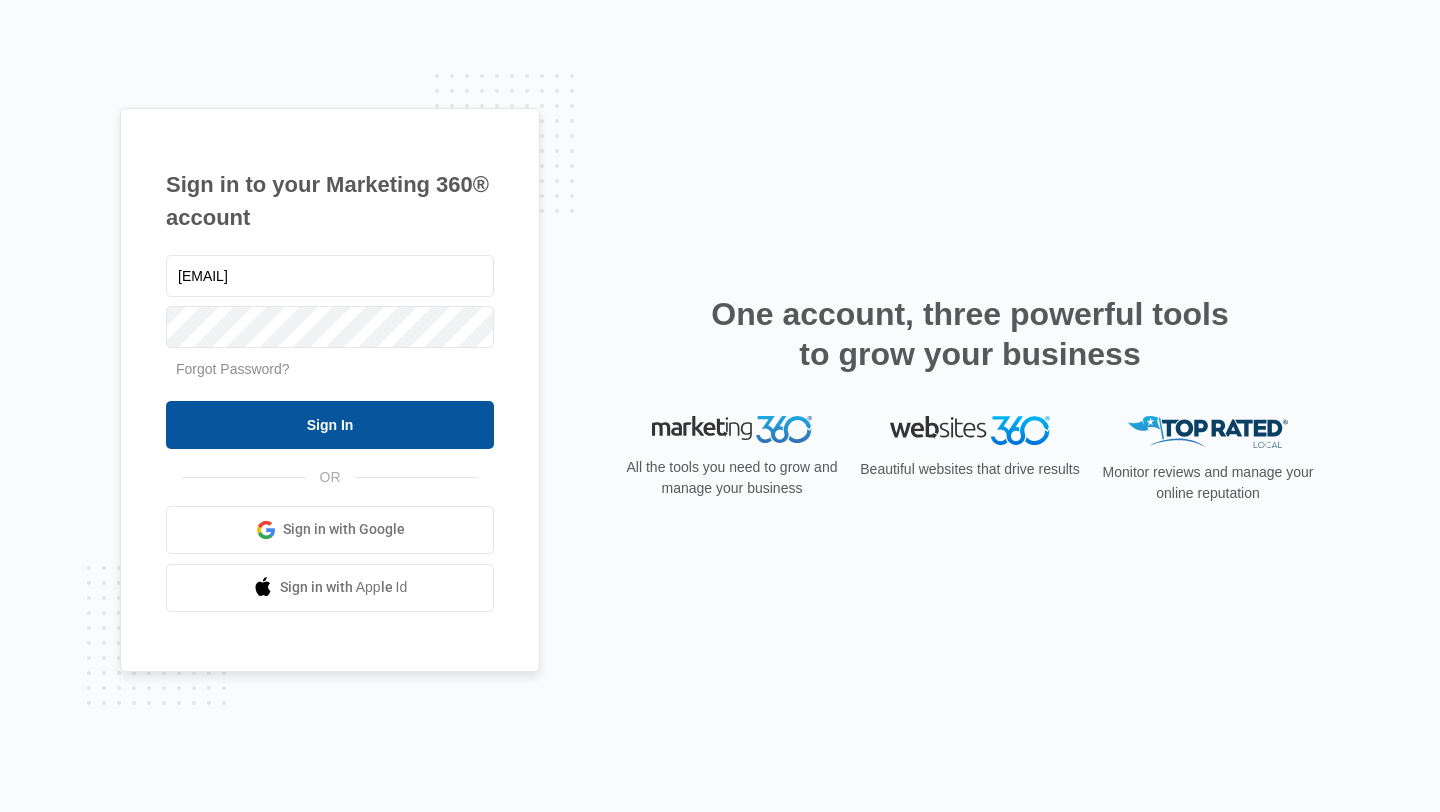 click on "Sign In" at bounding box center [330, 425] 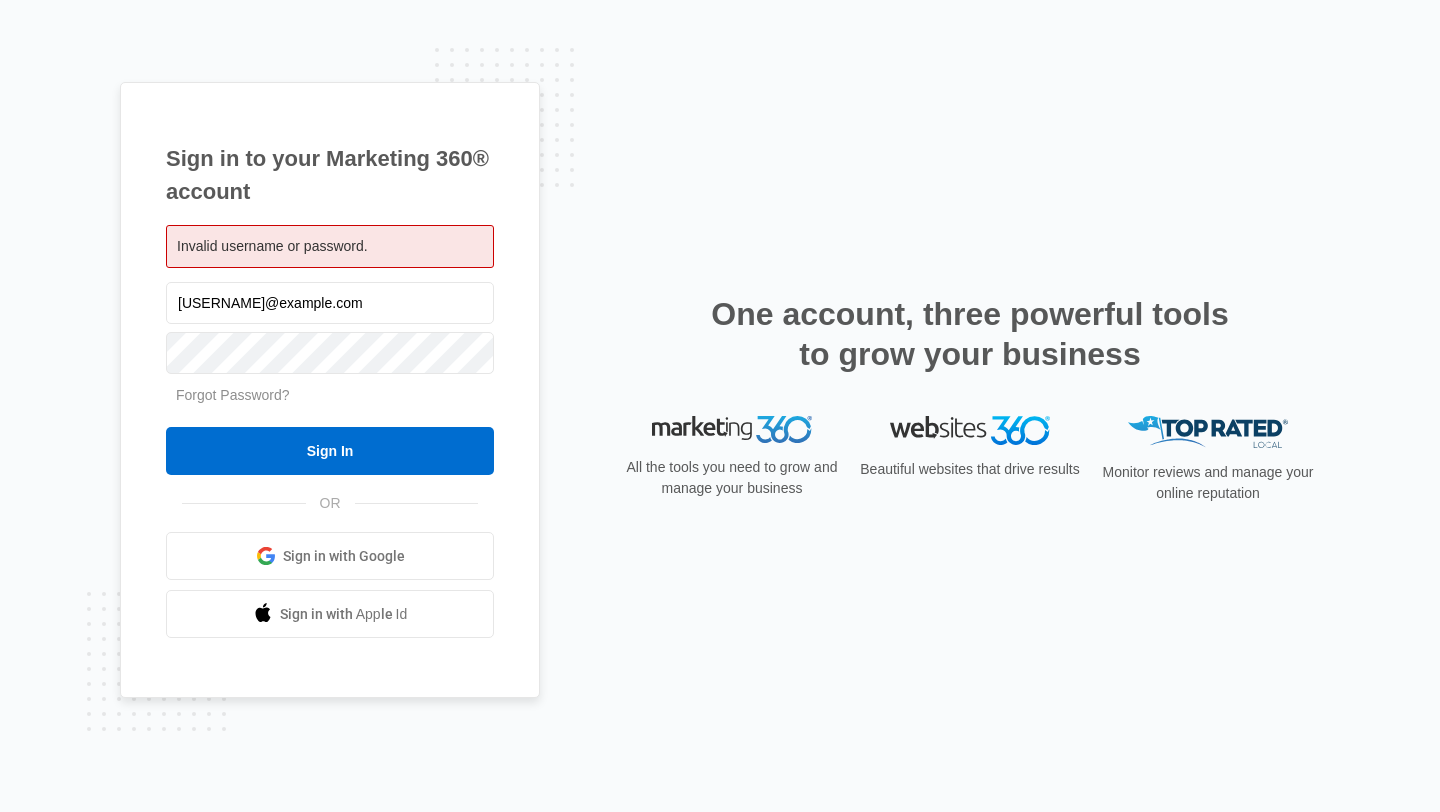 scroll, scrollTop: 0, scrollLeft: 0, axis: both 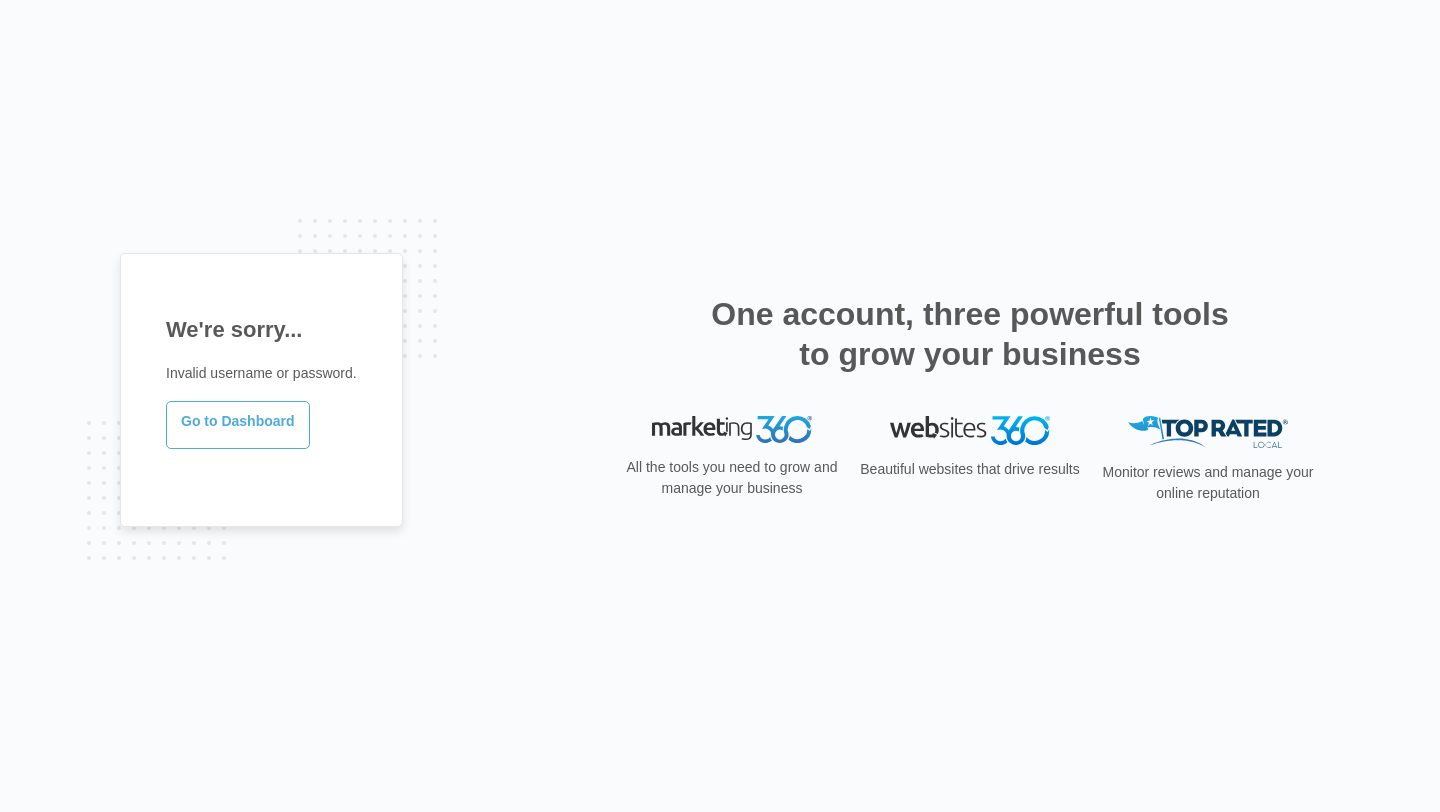 click on "Go to Dashboard" at bounding box center [238, 425] 